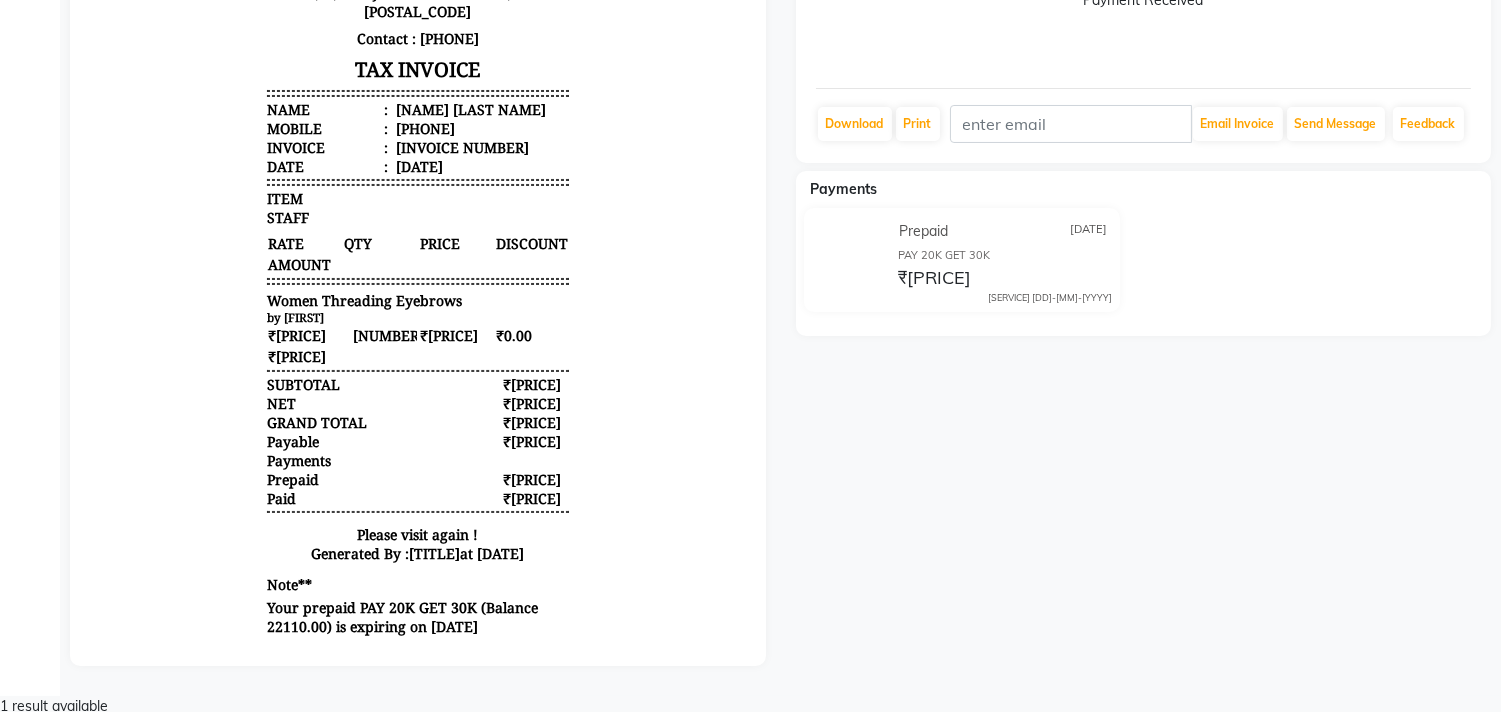 scroll, scrollTop: 0, scrollLeft: 0, axis: both 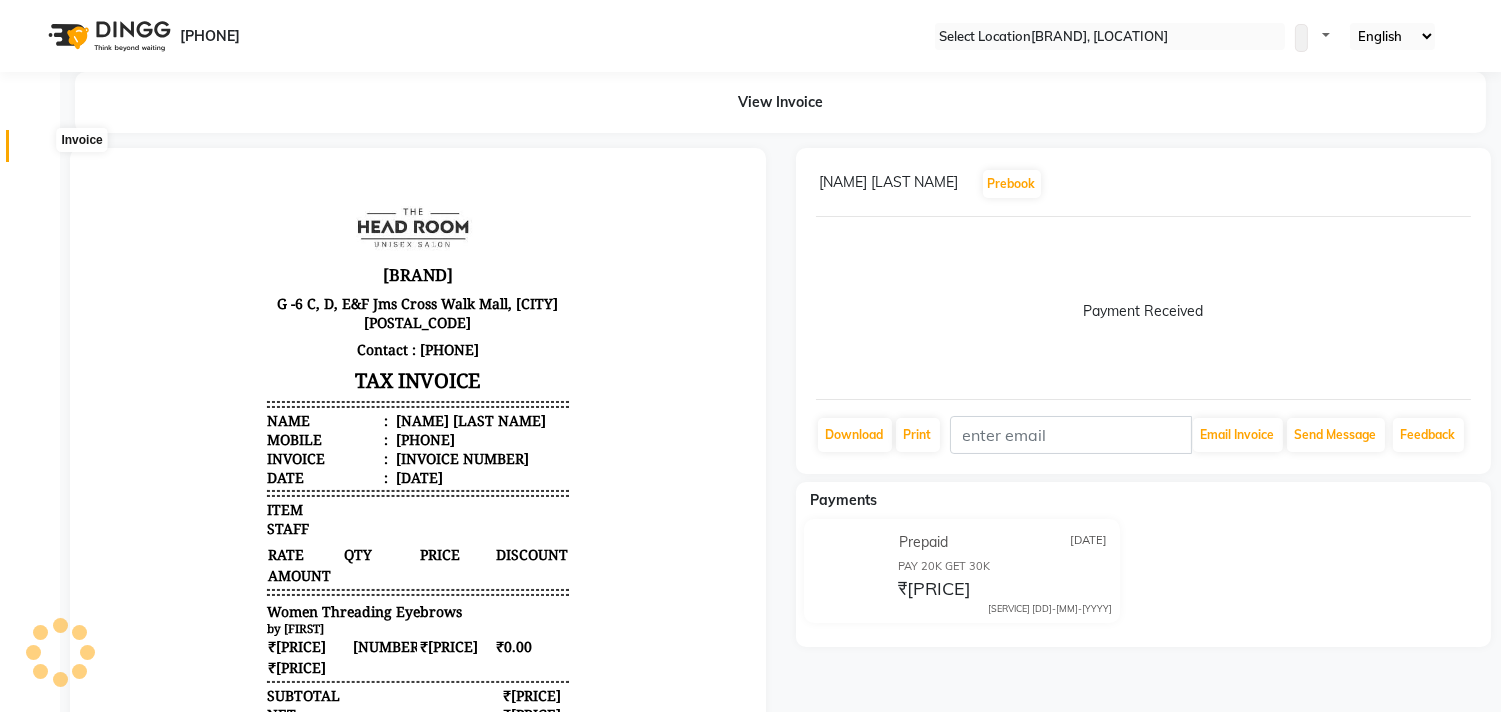 click at bounding box center (38, 151) 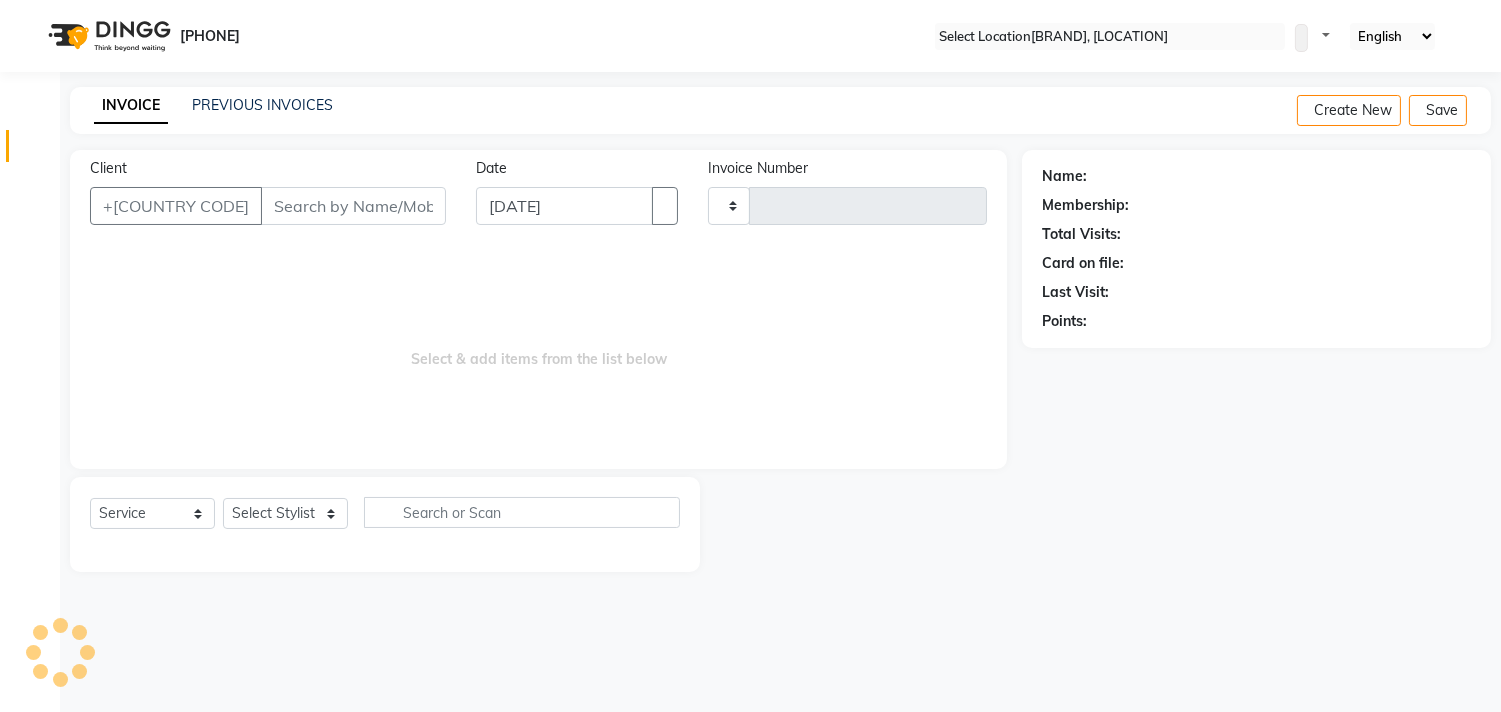 click at bounding box center [38, 151] 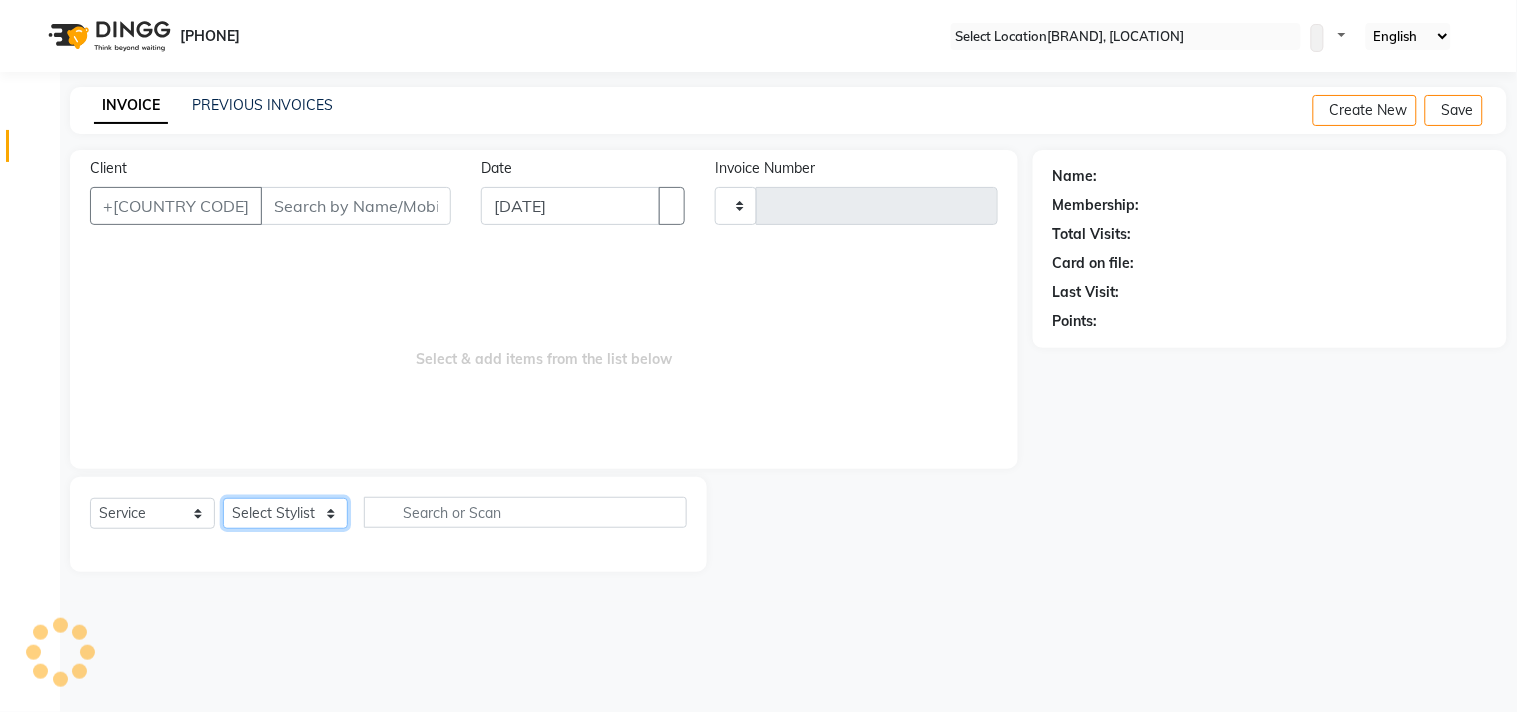 click on "Select Stylist" at bounding box center (285, 513) 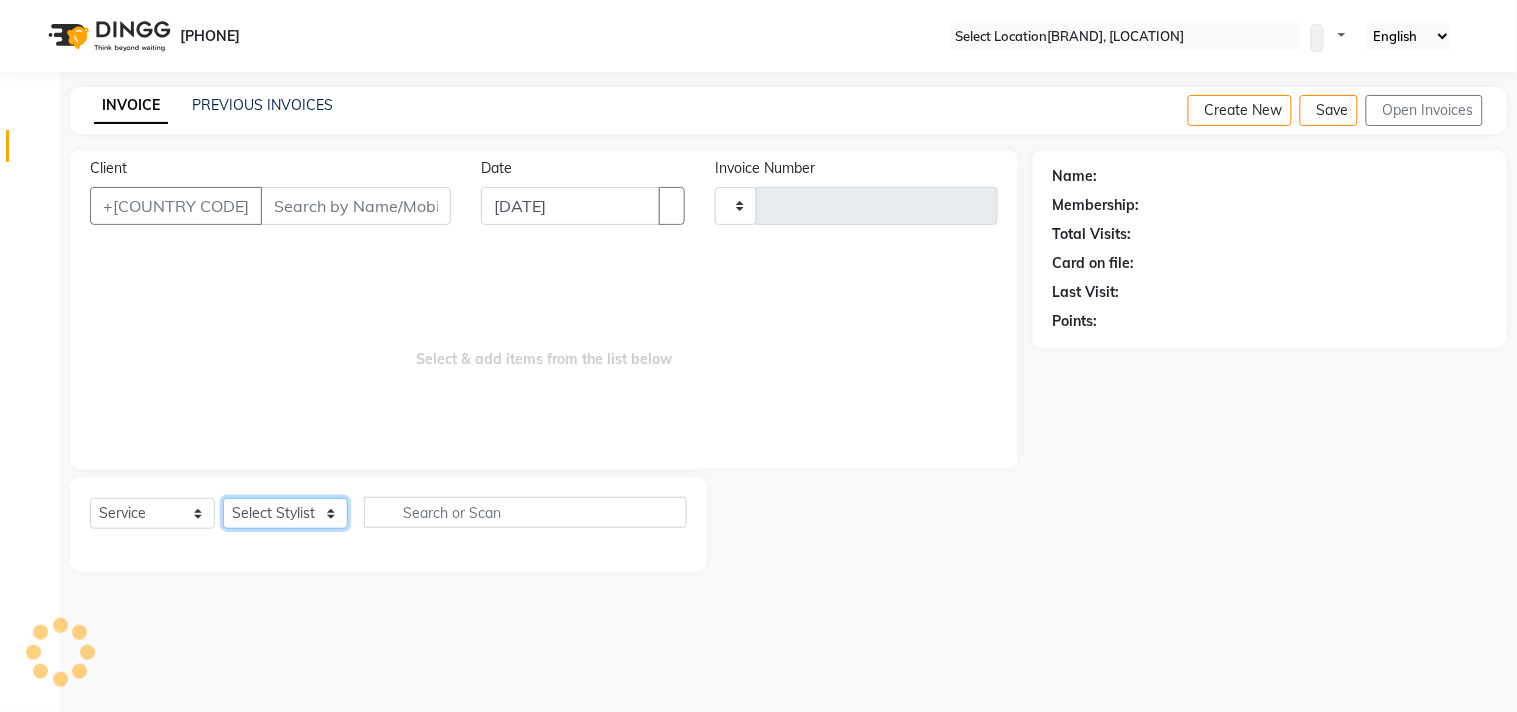 click on "Select Stylist" at bounding box center (285, 513) 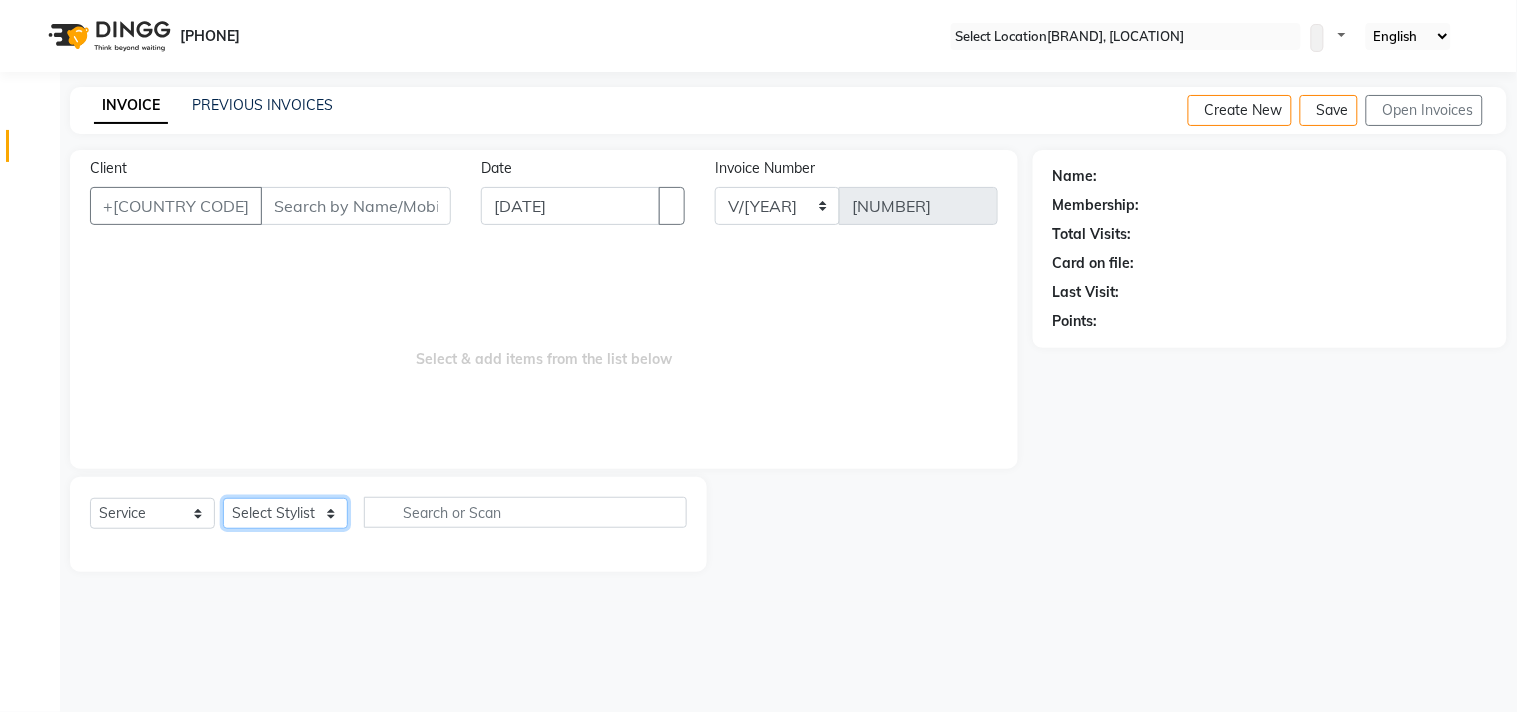 select on "[NUMBER]" 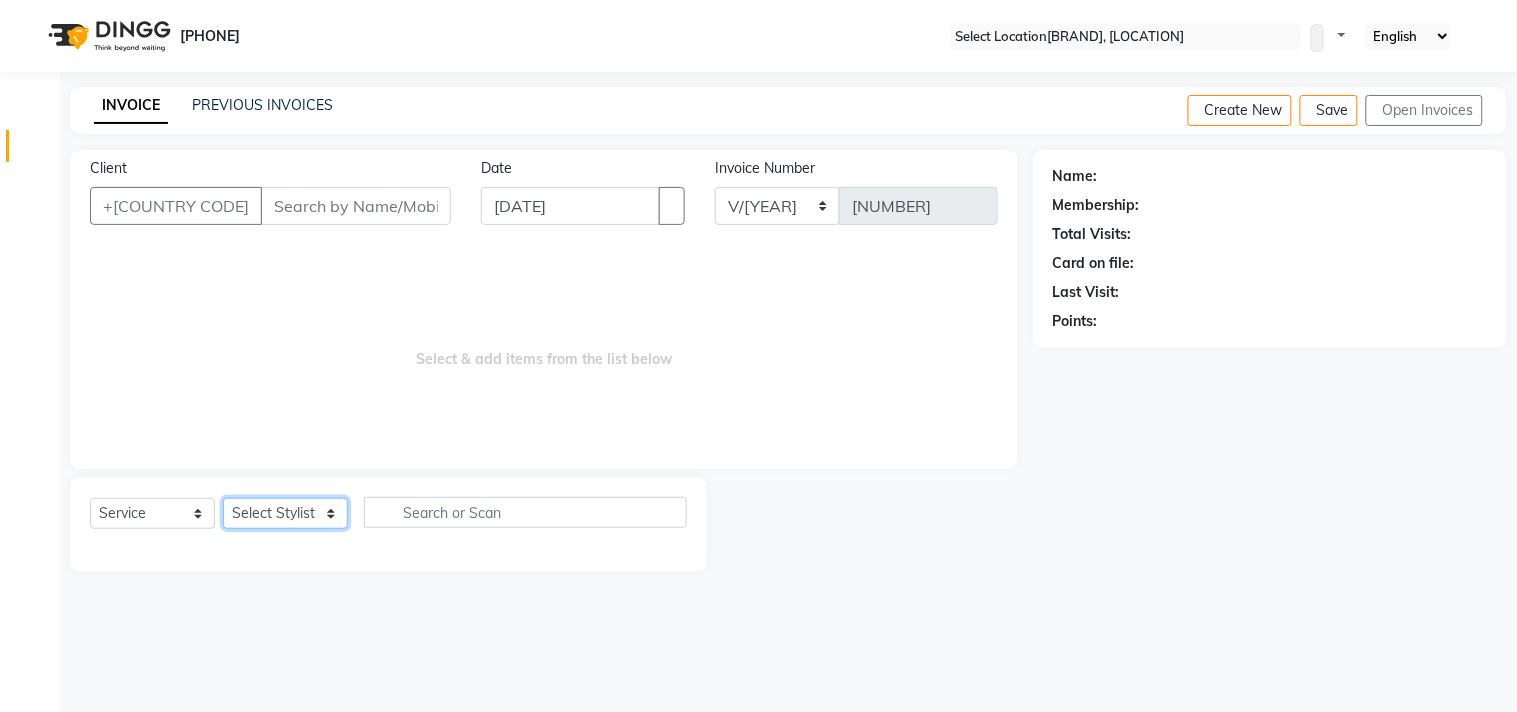 click on "Select Stylist [FIRST] [FIRST] [FIRST] [FIRST] [FIRST] [FIRST] [TITLE] [FIRST] [FIRST] [FIRST] [FIRST]" at bounding box center [285, 513] 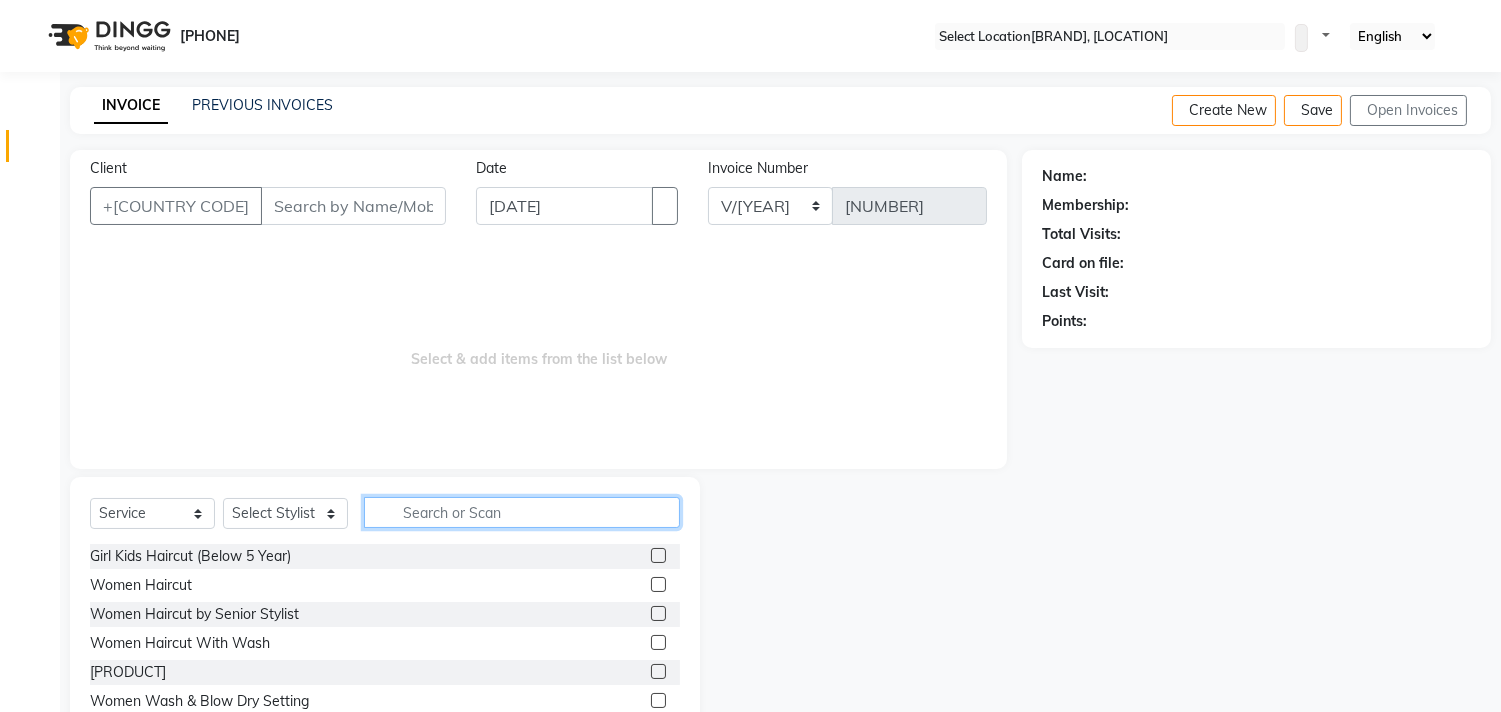 click at bounding box center [522, 512] 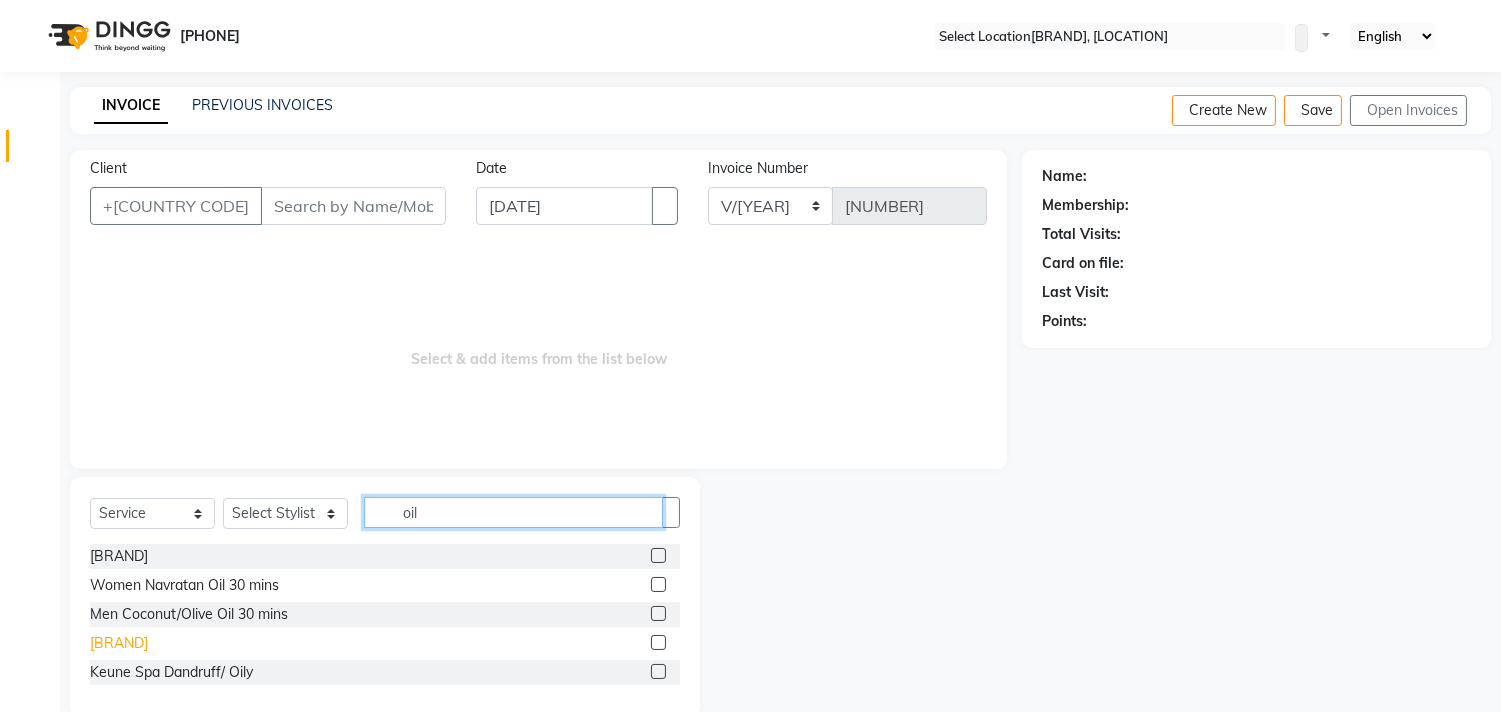 type on "oil" 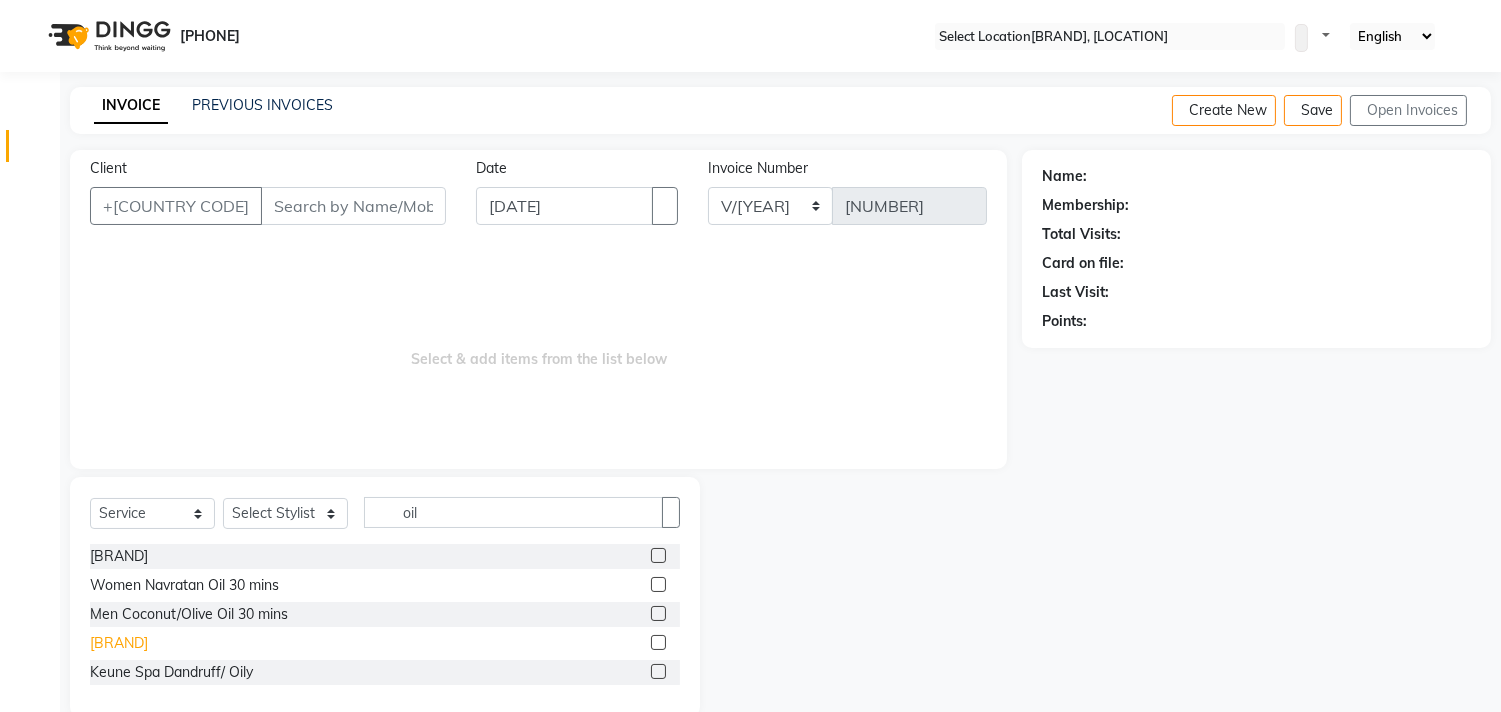 click on "[BRAND]" at bounding box center (119, 556) 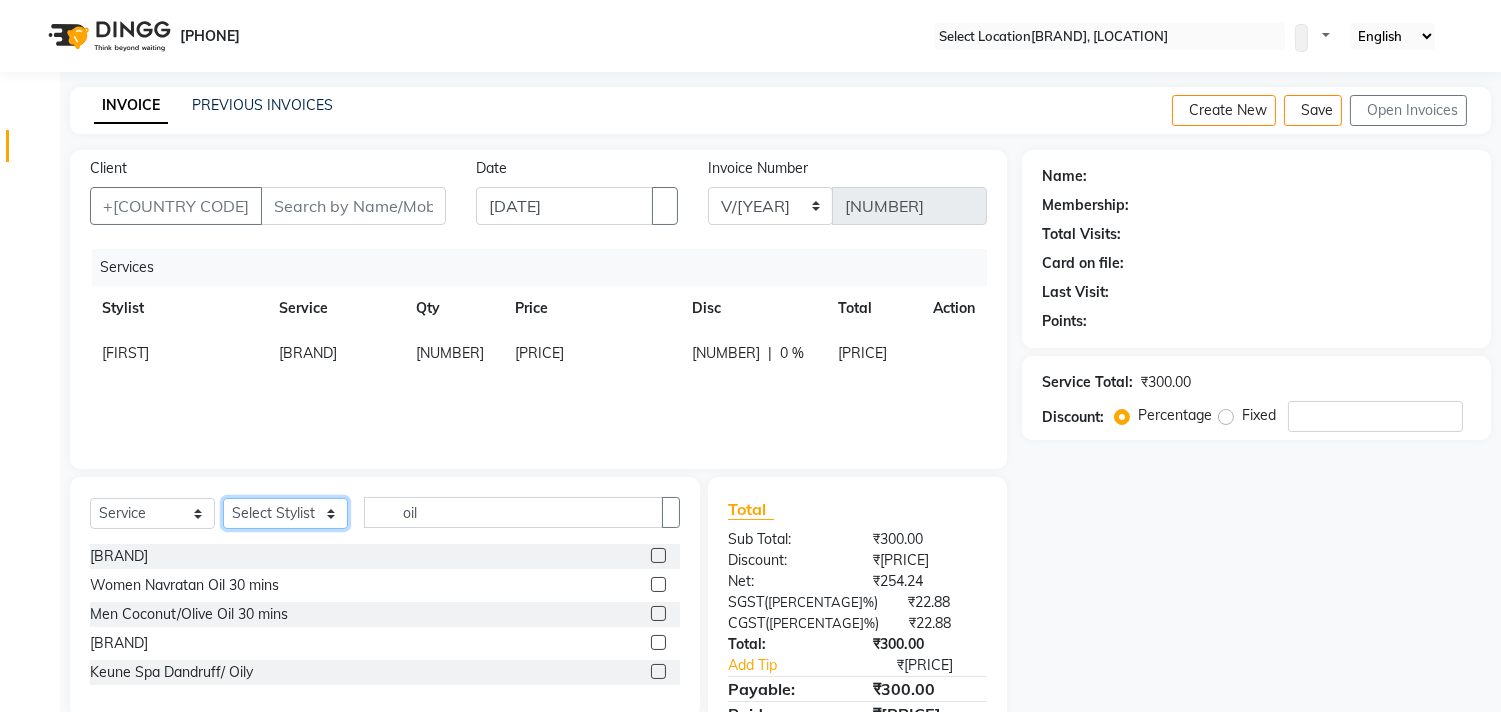 click on "Select Stylist [FIRST] [FIRST] [FIRST] [FIRST] [FIRST] [FIRST] [TITLE] [FIRST] [FIRST] [FIRST] [FIRST]" at bounding box center [285, 513] 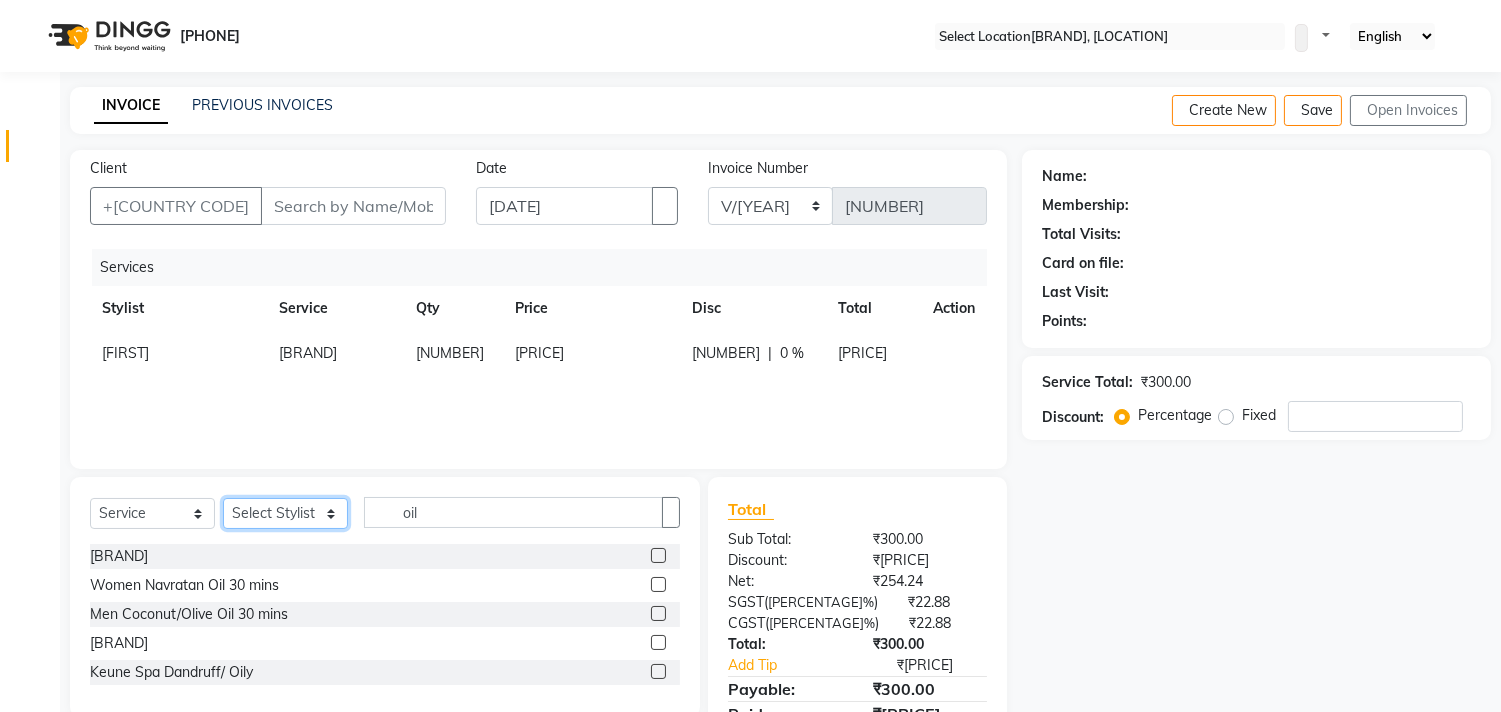 select on "[NUMBER]" 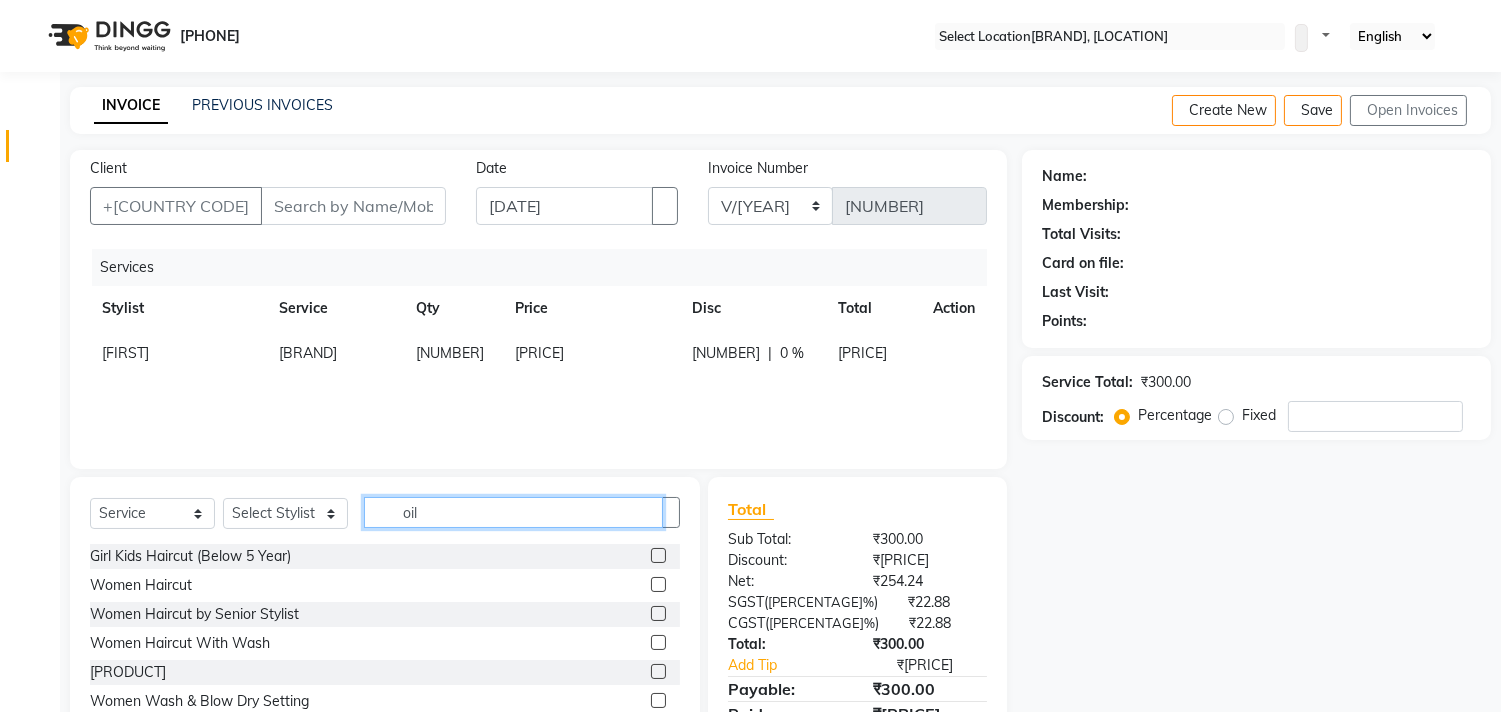 click on "oil" at bounding box center (513, 512) 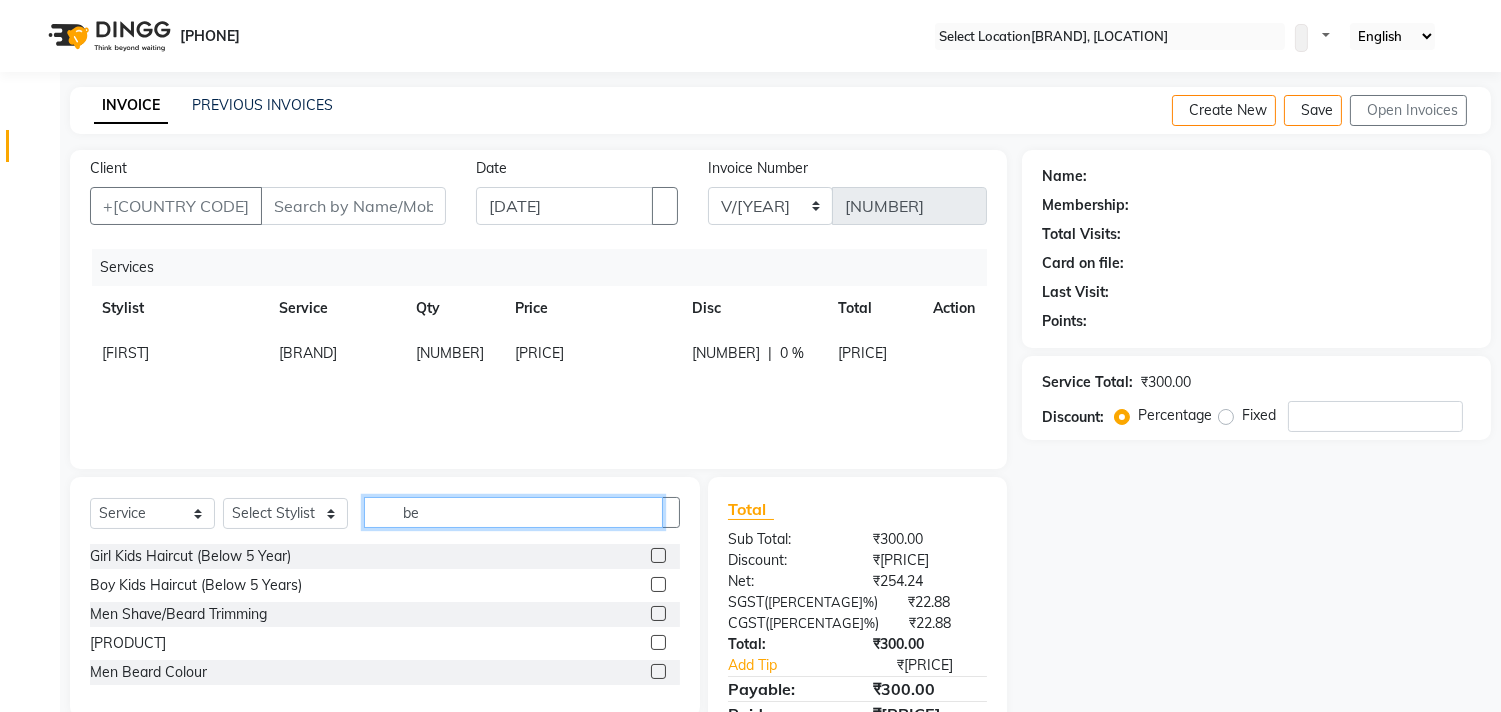 type on "be" 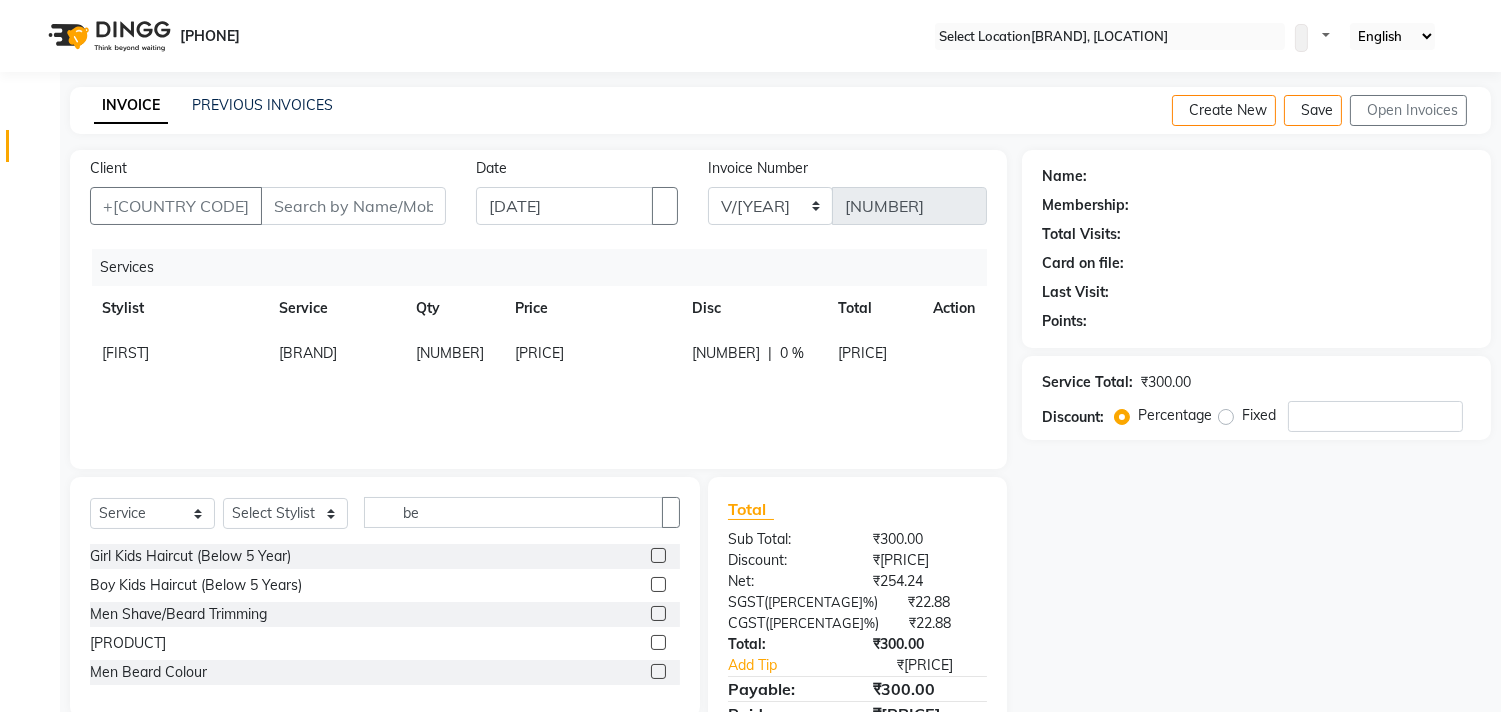 click on "Men Shave/Beard Trimming" at bounding box center [385, 614] 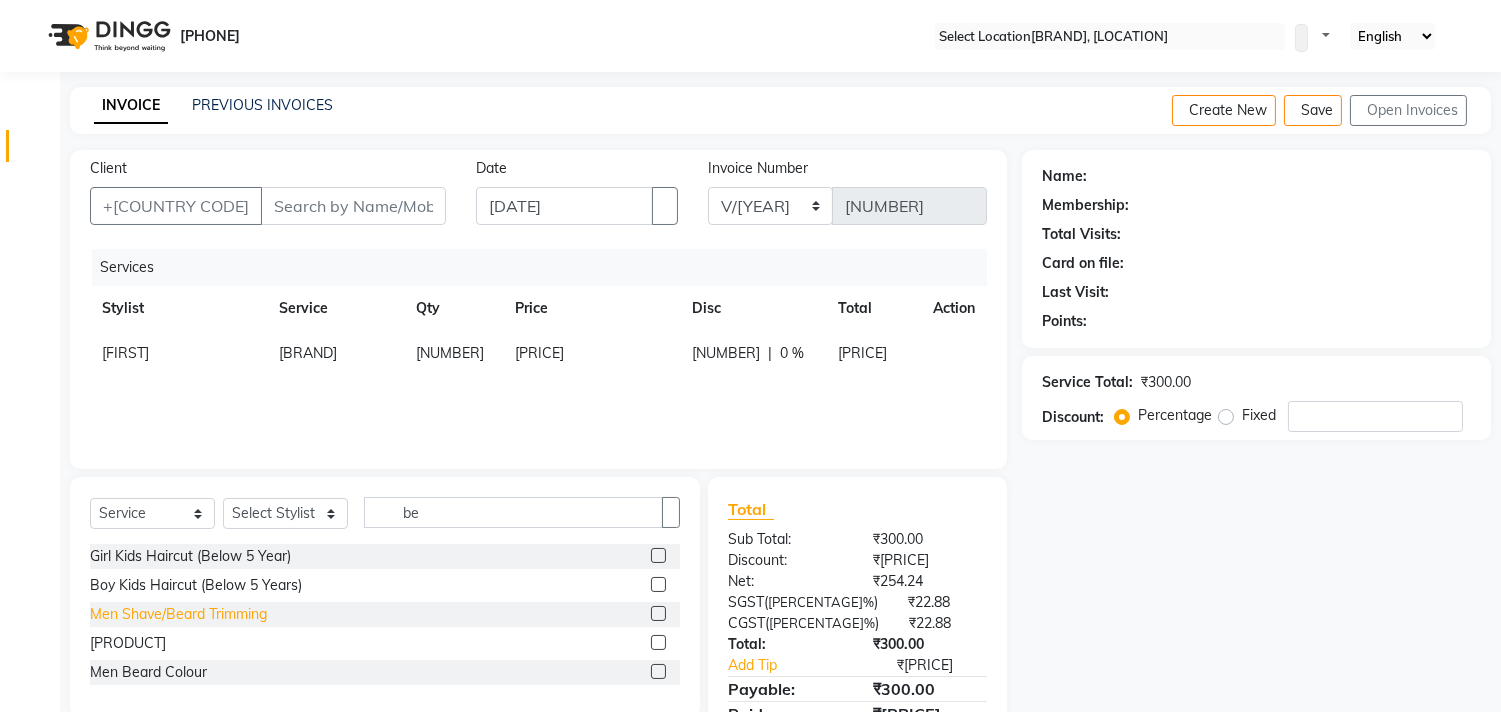click on "Men Shave/Beard Trimming" at bounding box center [190, 556] 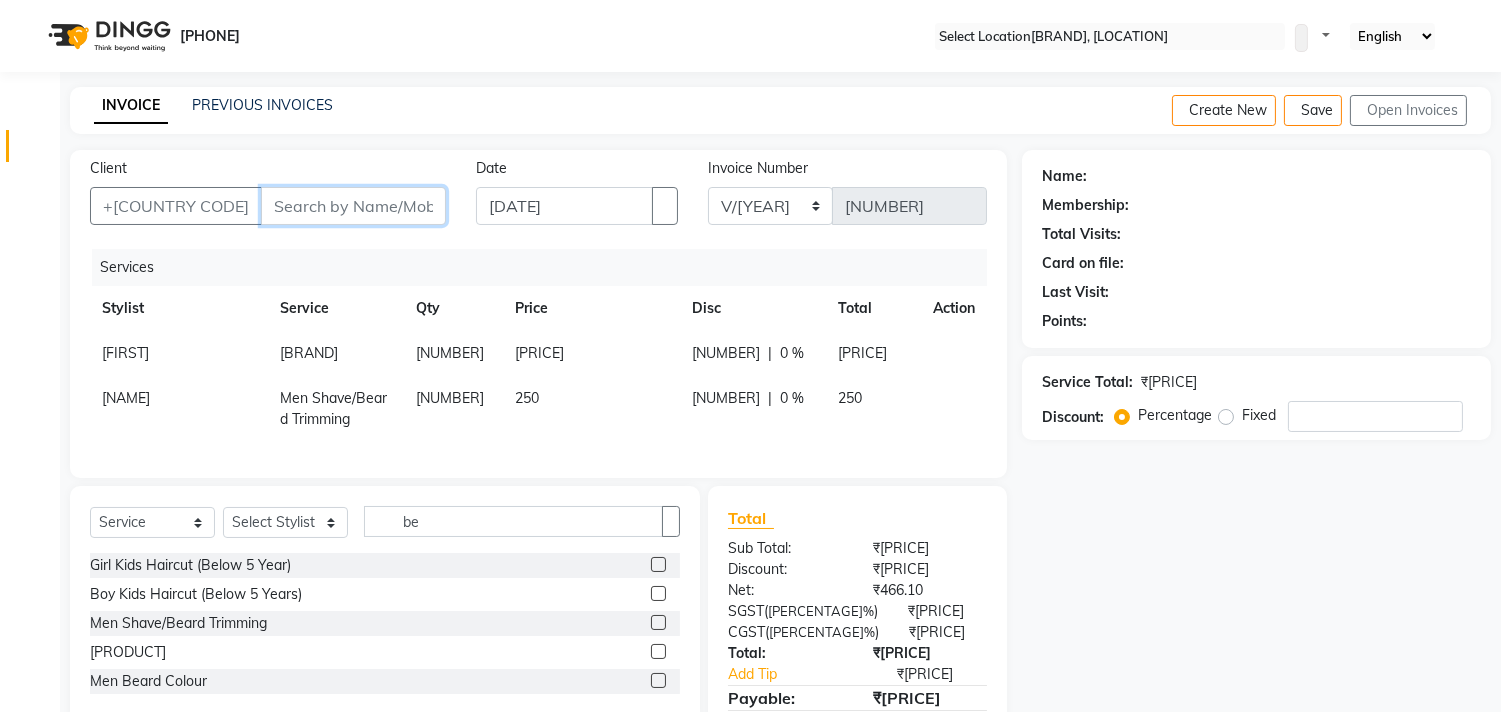 click on "Client" at bounding box center [353, 206] 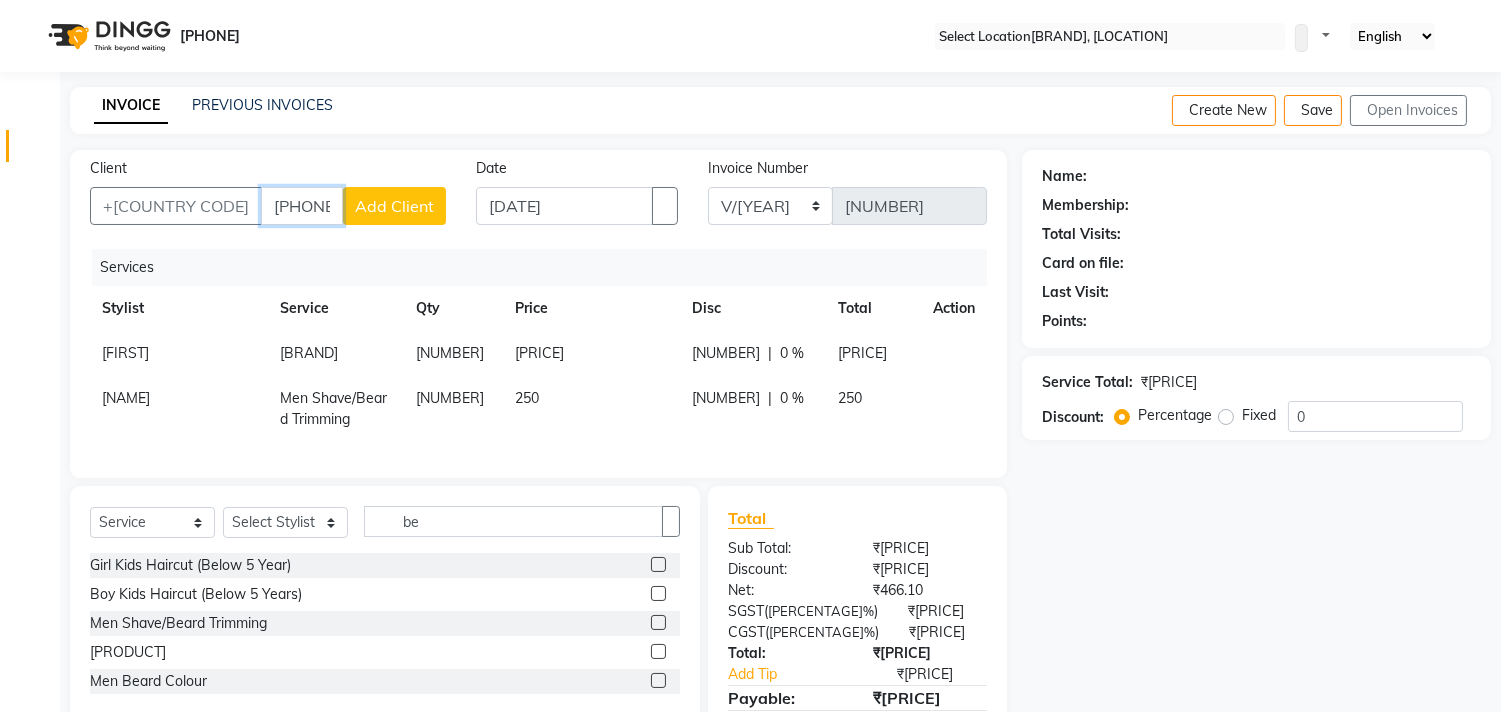 type on "[PHONE]" 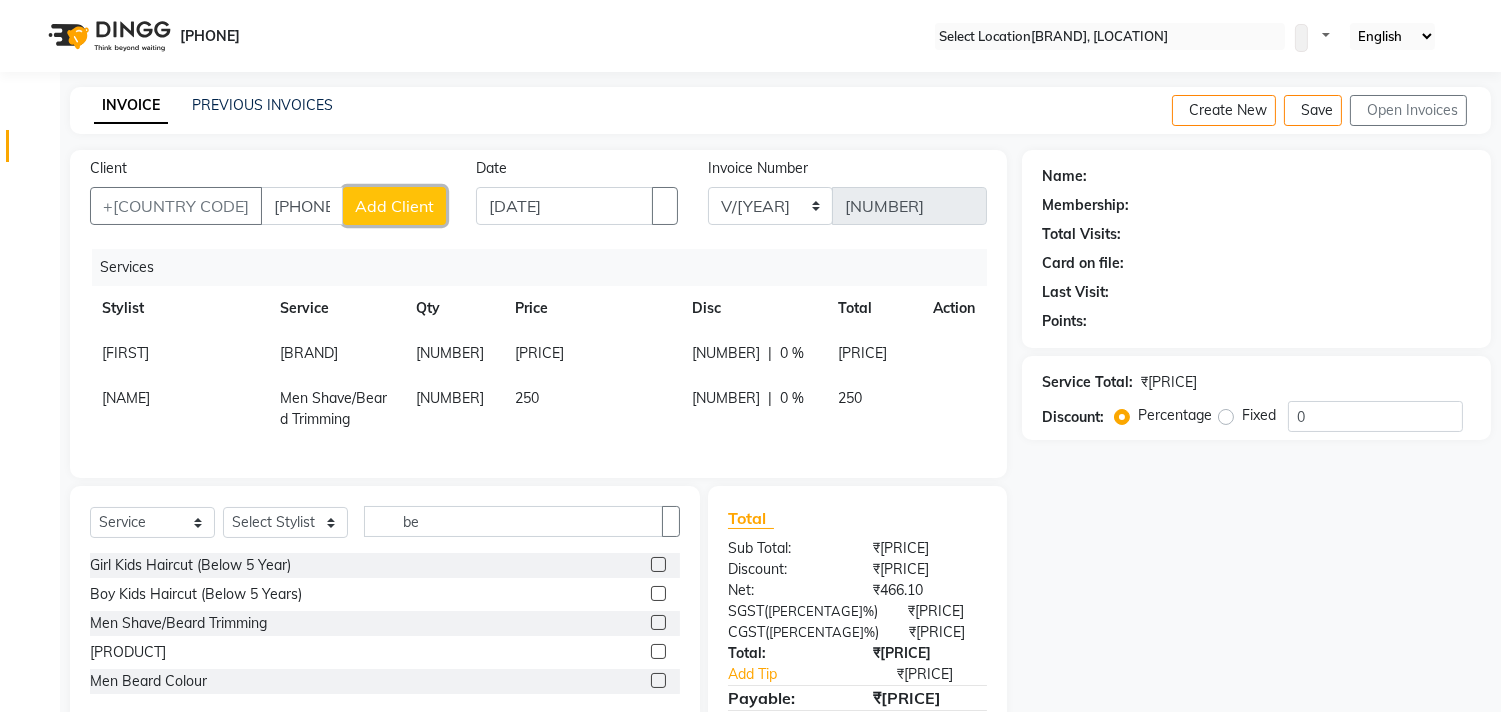 click on "Add Client" at bounding box center [394, 206] 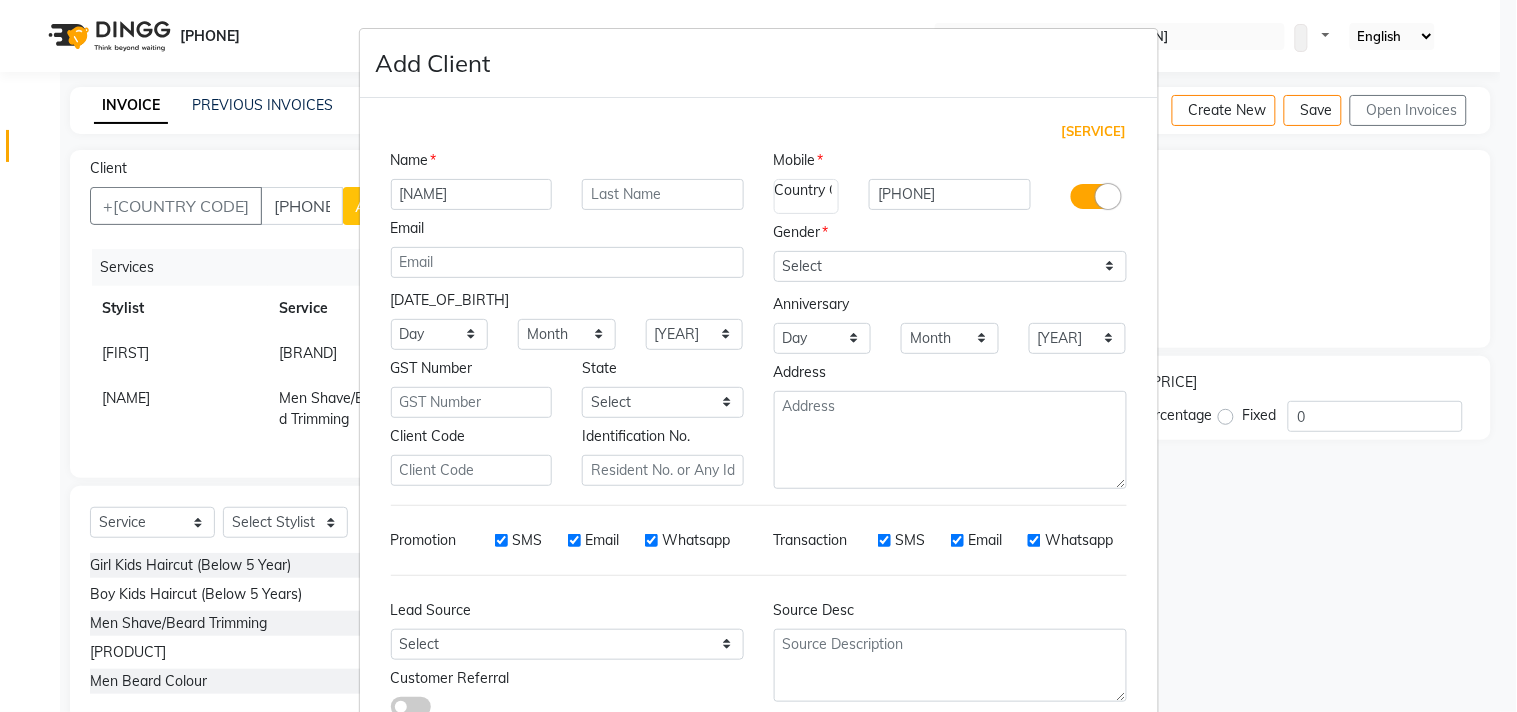 type on "[NAME]" 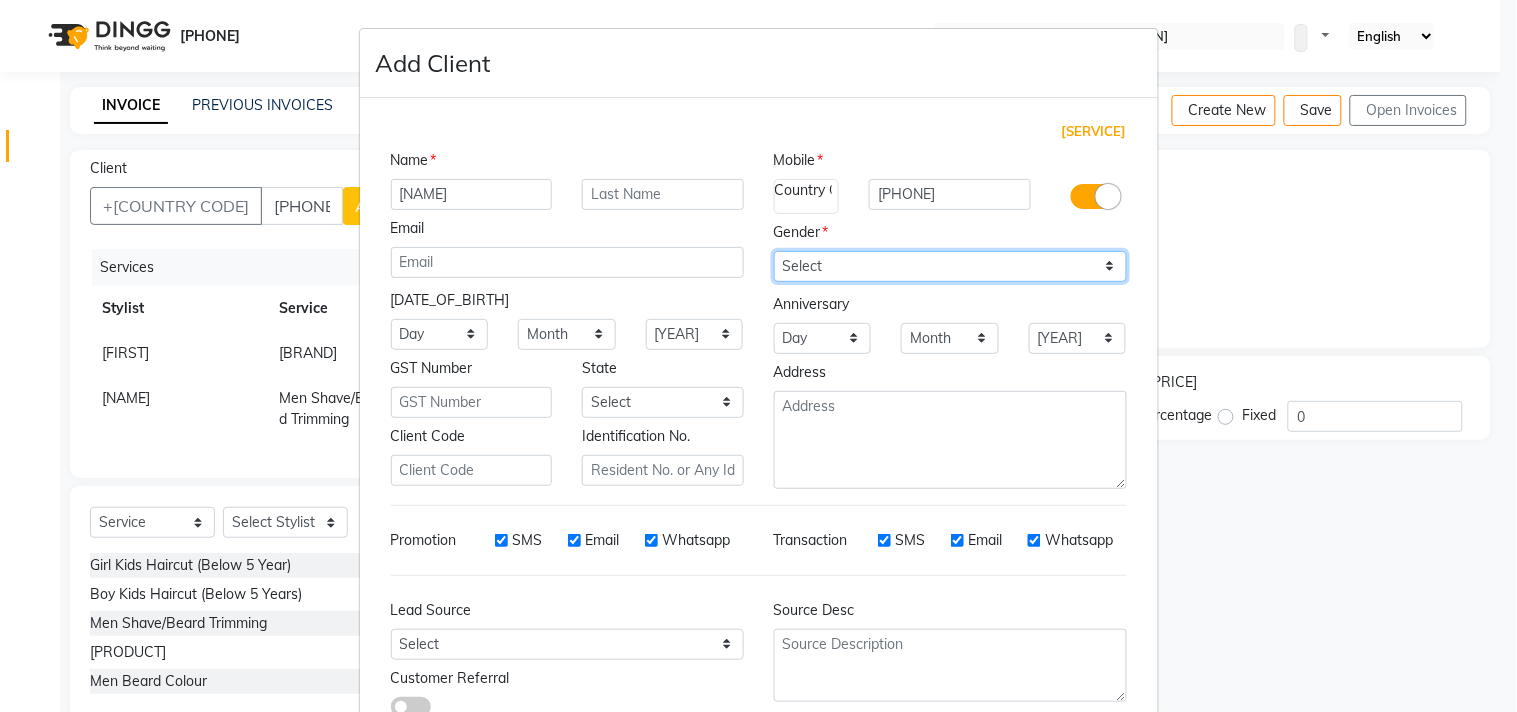 click on "Select Male Female Other Prefer Not To Say" at bounding box center (950, 266) 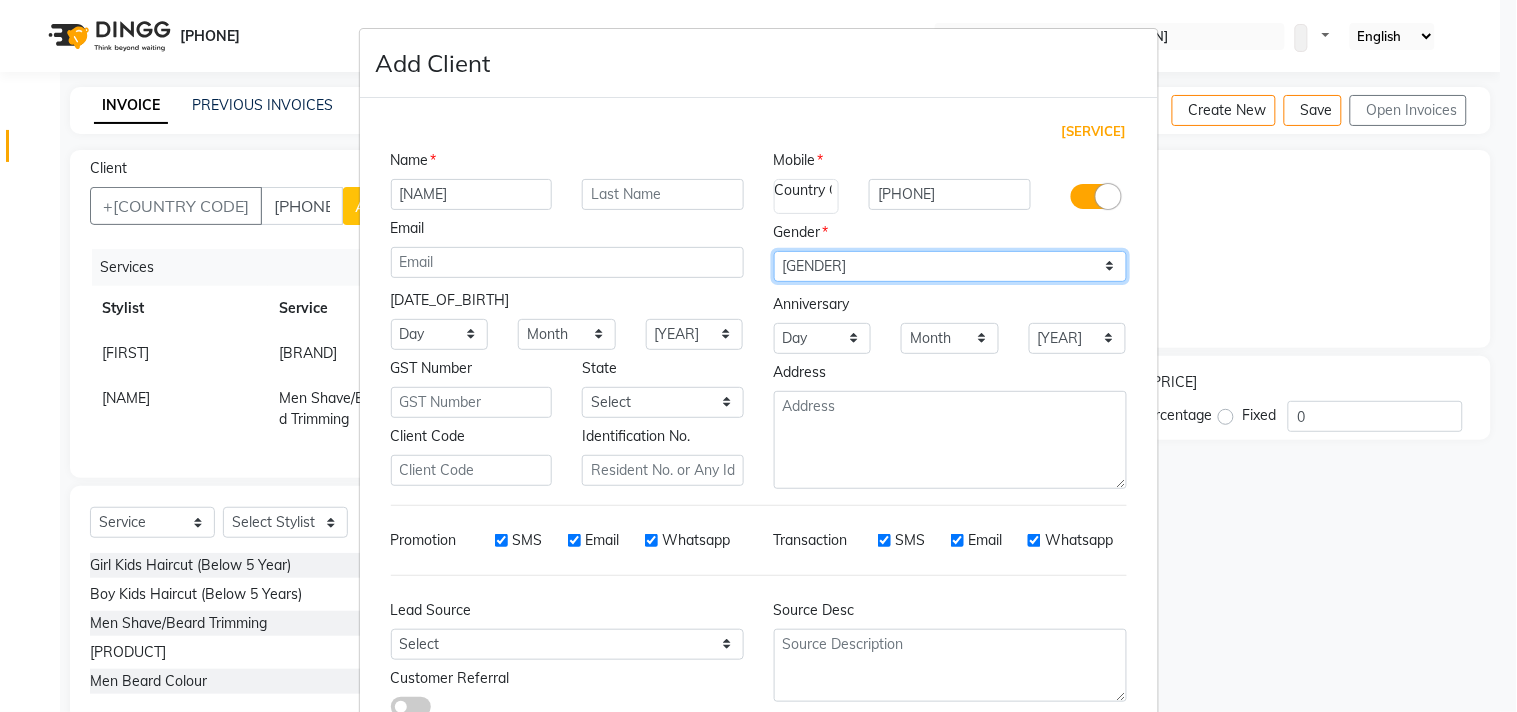 click on "Select Male Female Other Prefer Not To Say" at bounding box center [950, 266] 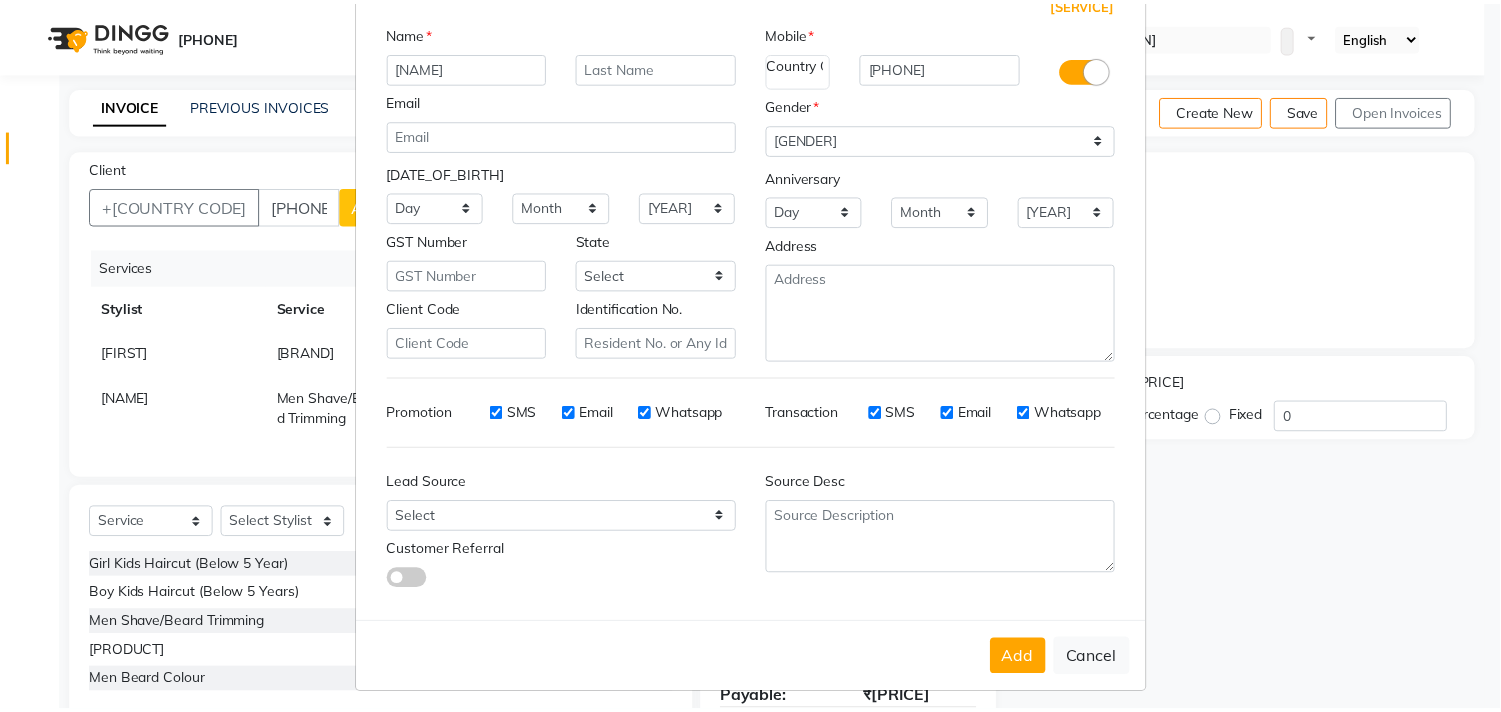 scroll, scrollTop: 138, scrollLeft: 0, axis: vertical 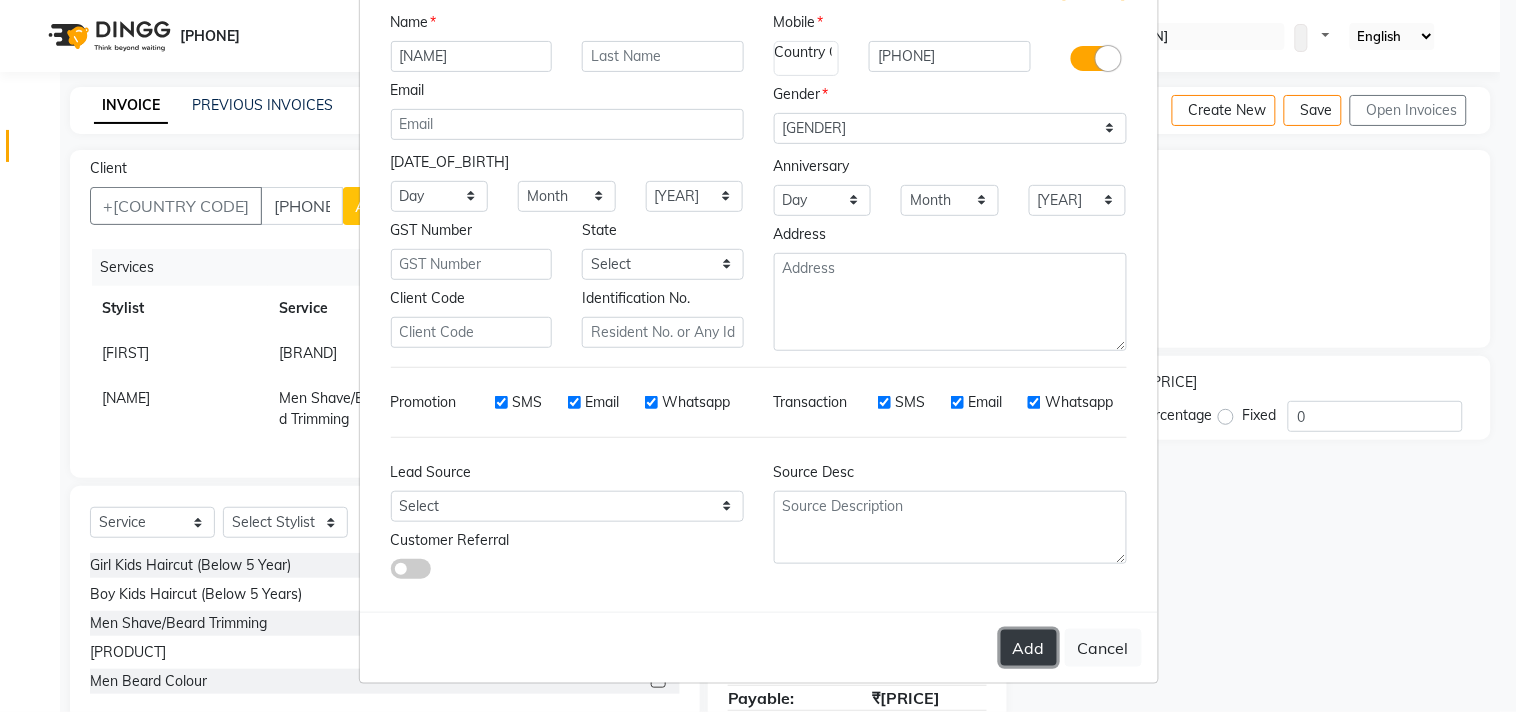 click on "Add" at bounding box center (1029, 648) 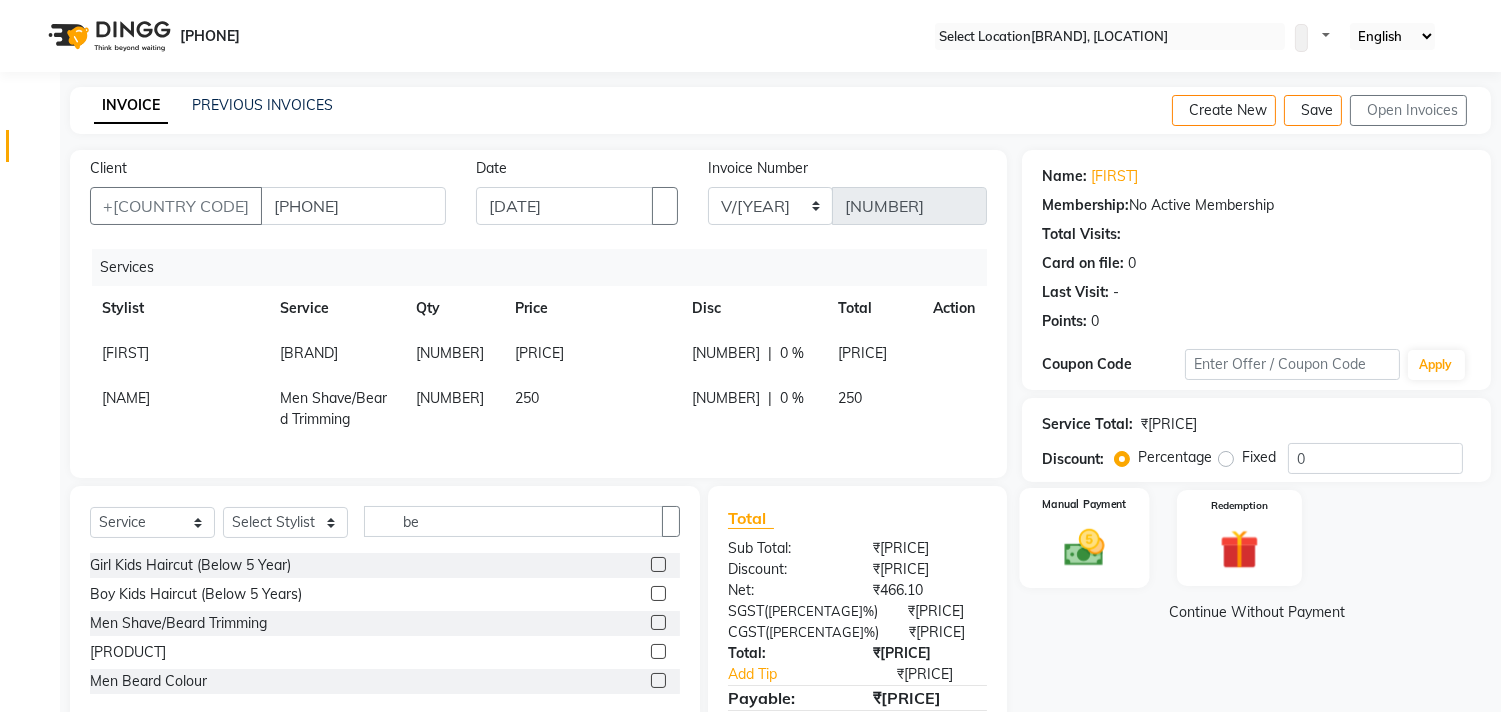 click on "Manual Payment" at bounding box center [1085, 537] 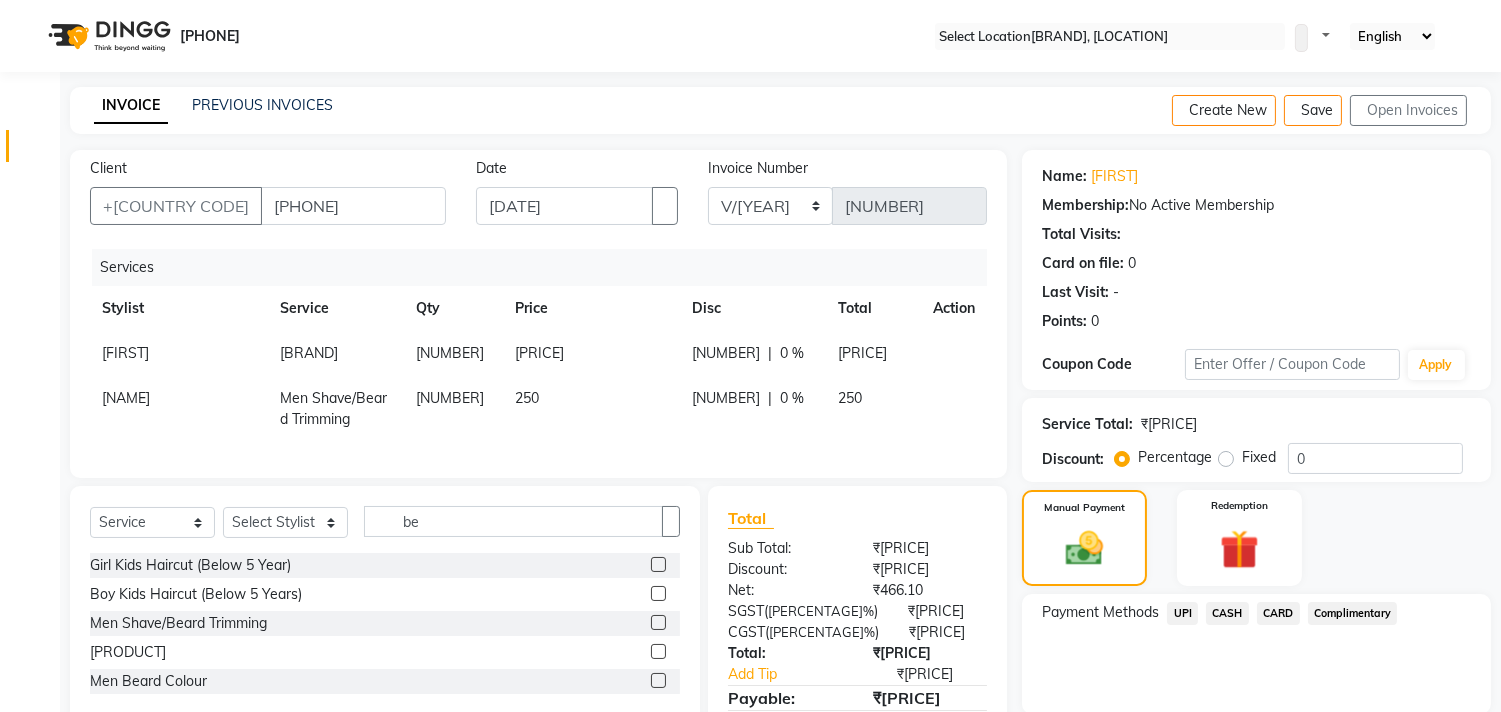 click on "UPI" at bounding box center [1182, 613] 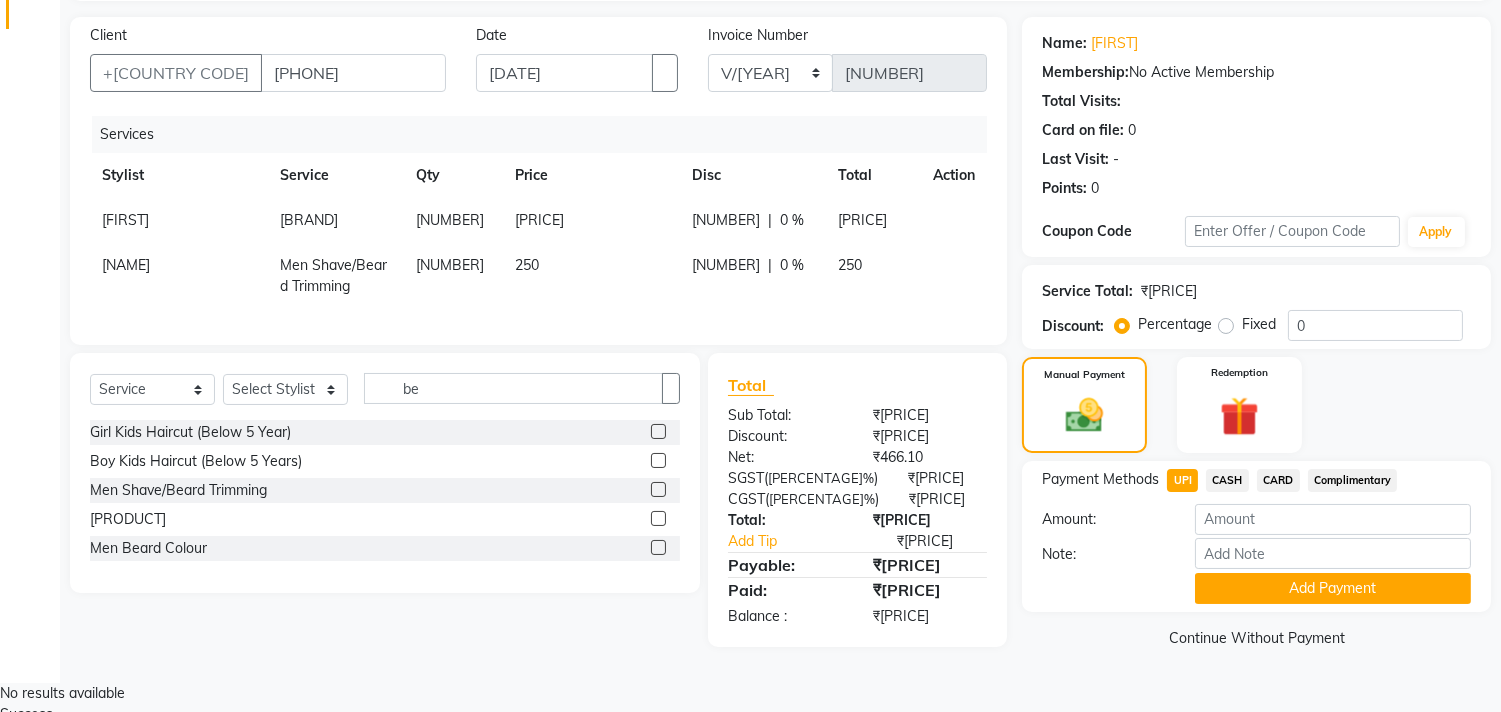 scroll, scrollTop: 134, scrollLeft: 0, axis: vertical 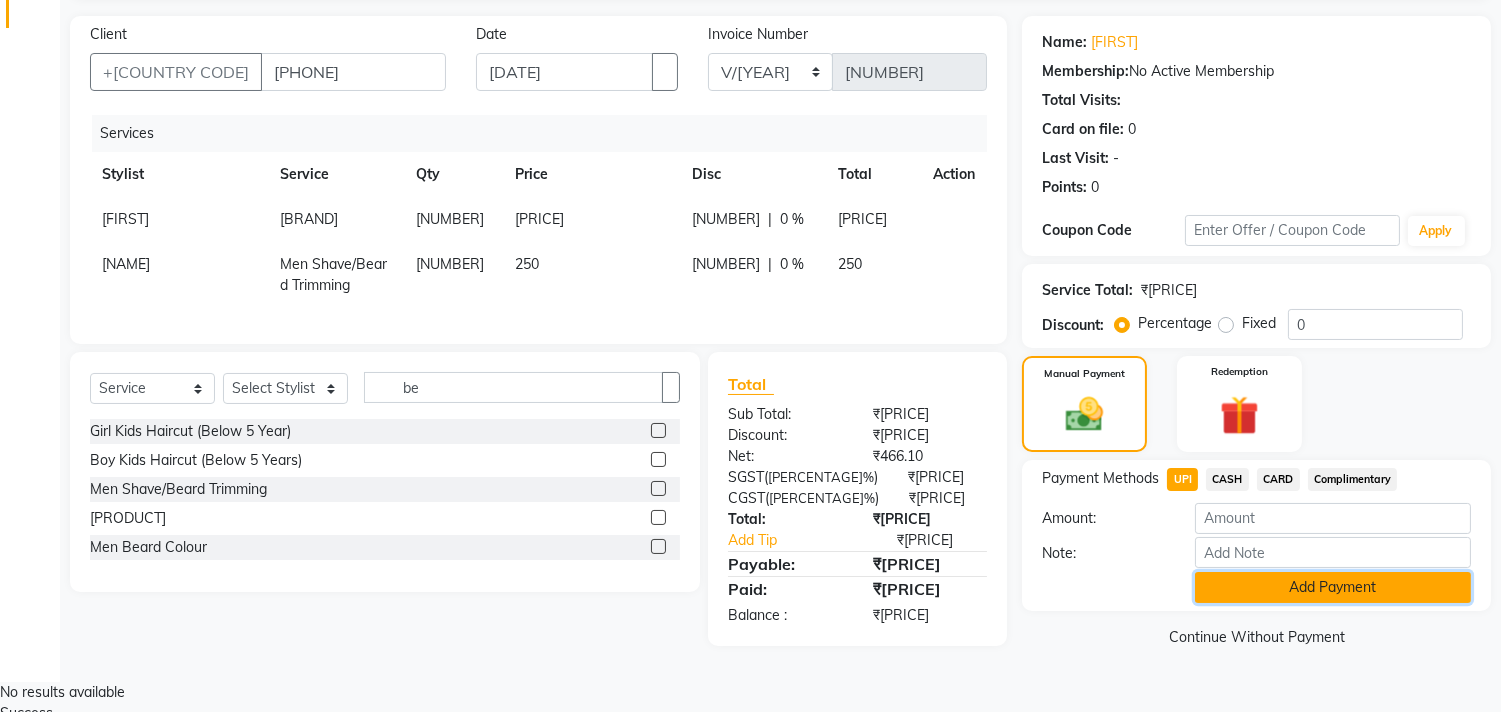 click on "Add Payment" at bounding box center [1333, 587] 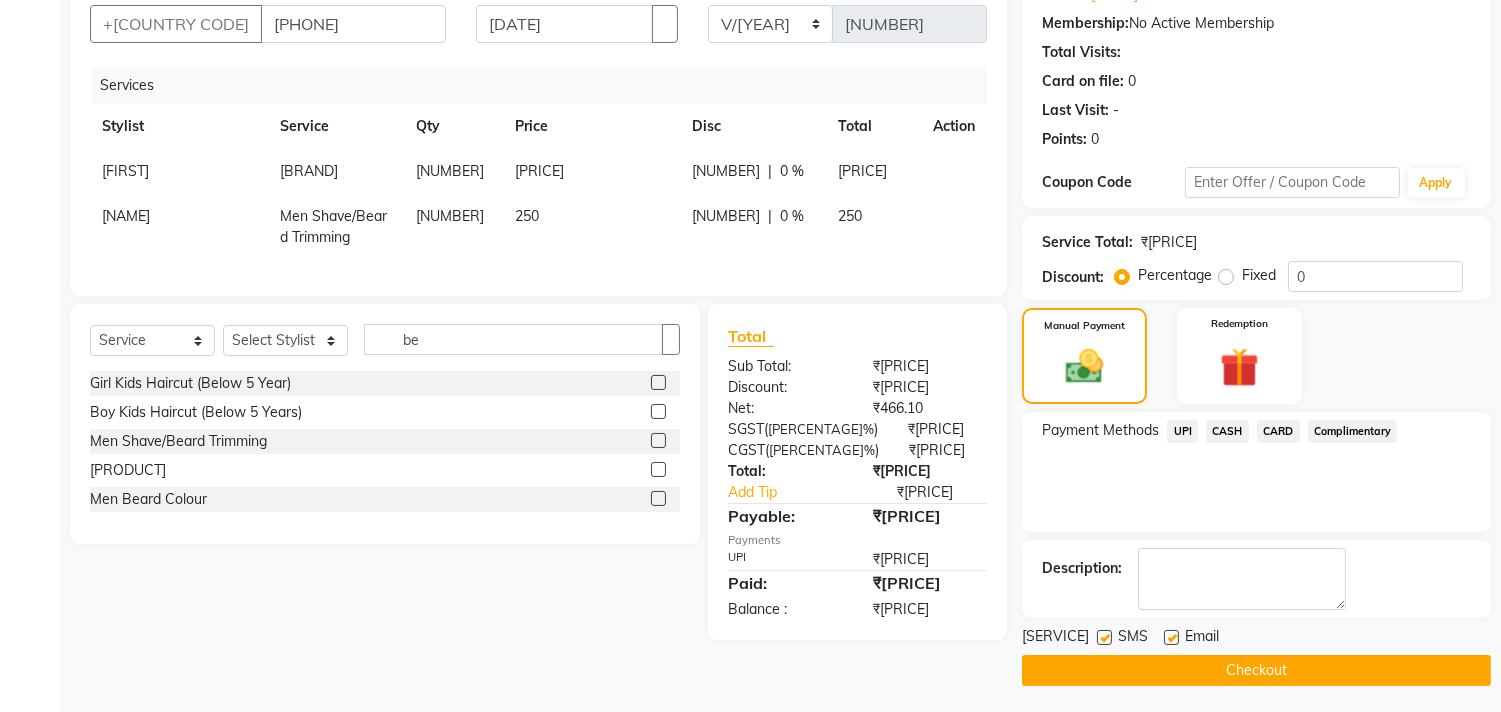 scroll, scrollTop: 187, scrollLeft: 0, axis: vertical 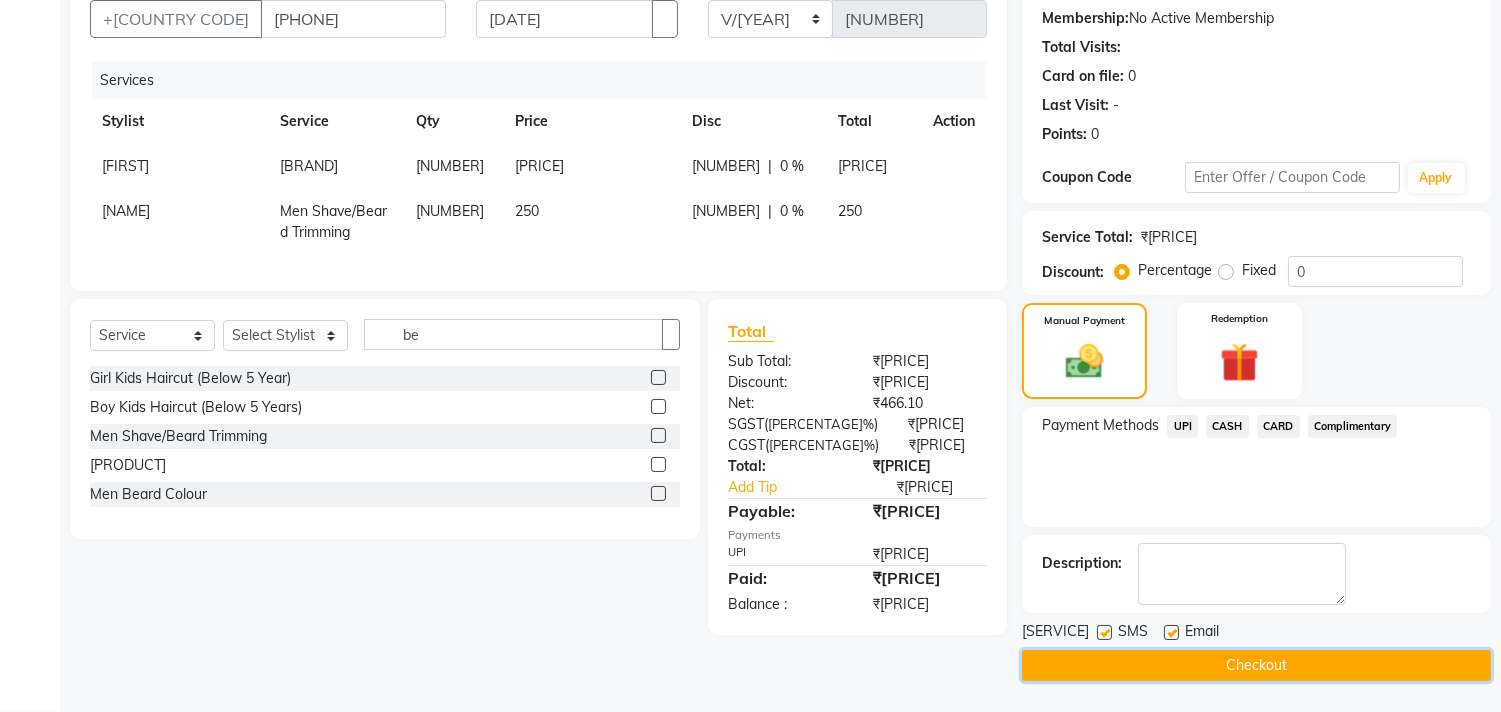 click on "Checkout" at bounding box center (1256, 665) 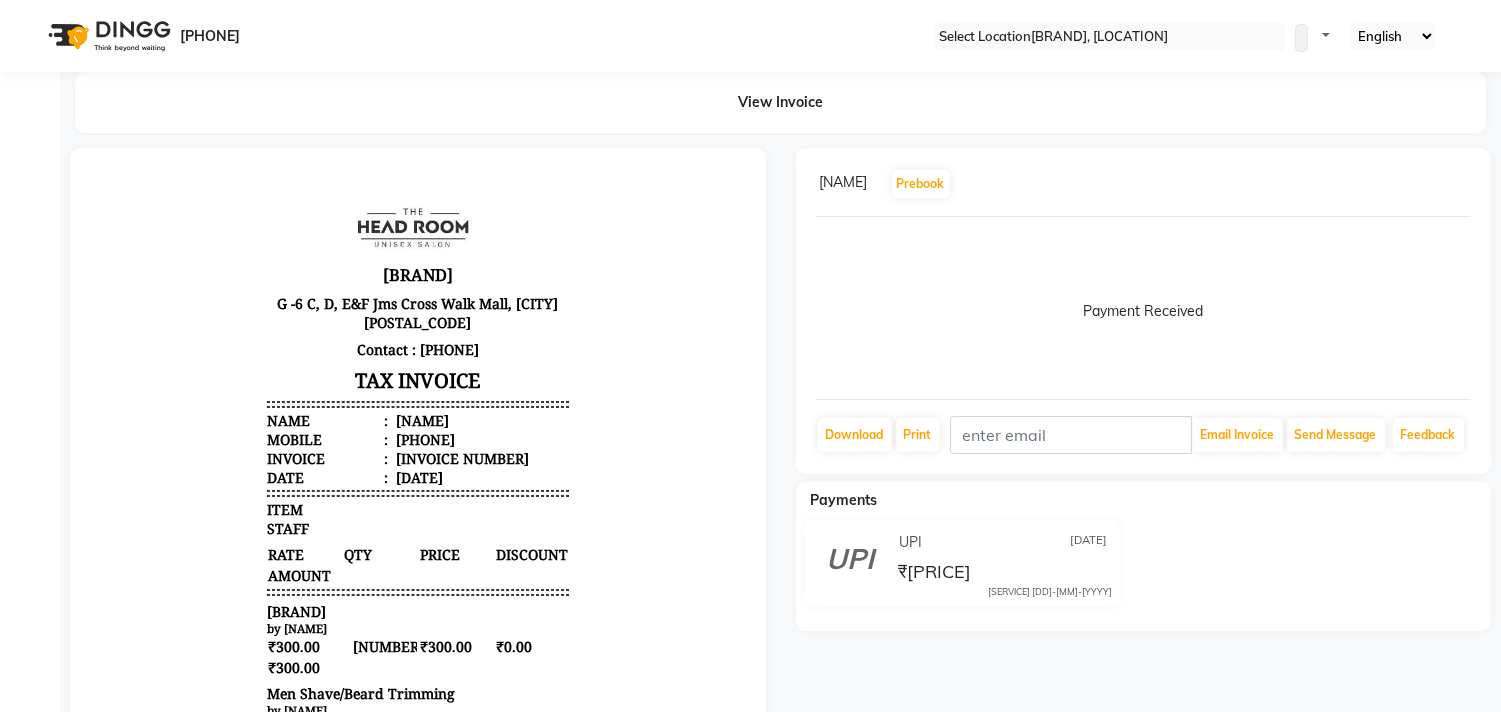 scroll, scrollTop: 0, scrollLeft: 0, axis: both 